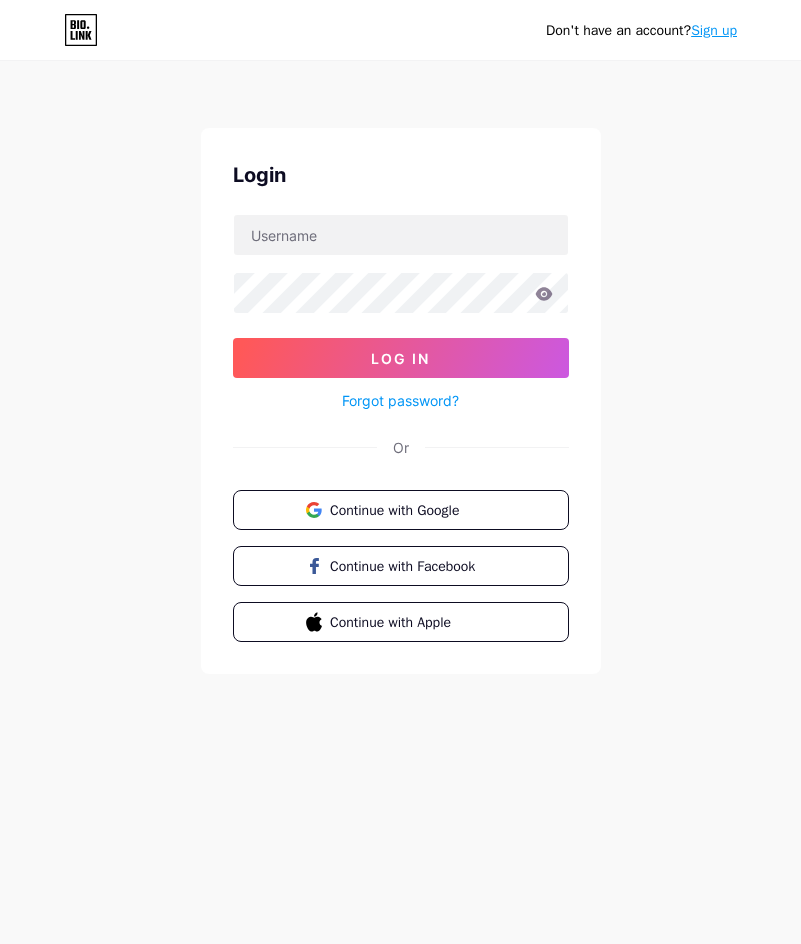 scroll, scrollTop: 0, scrollLeft: 0, axis: both 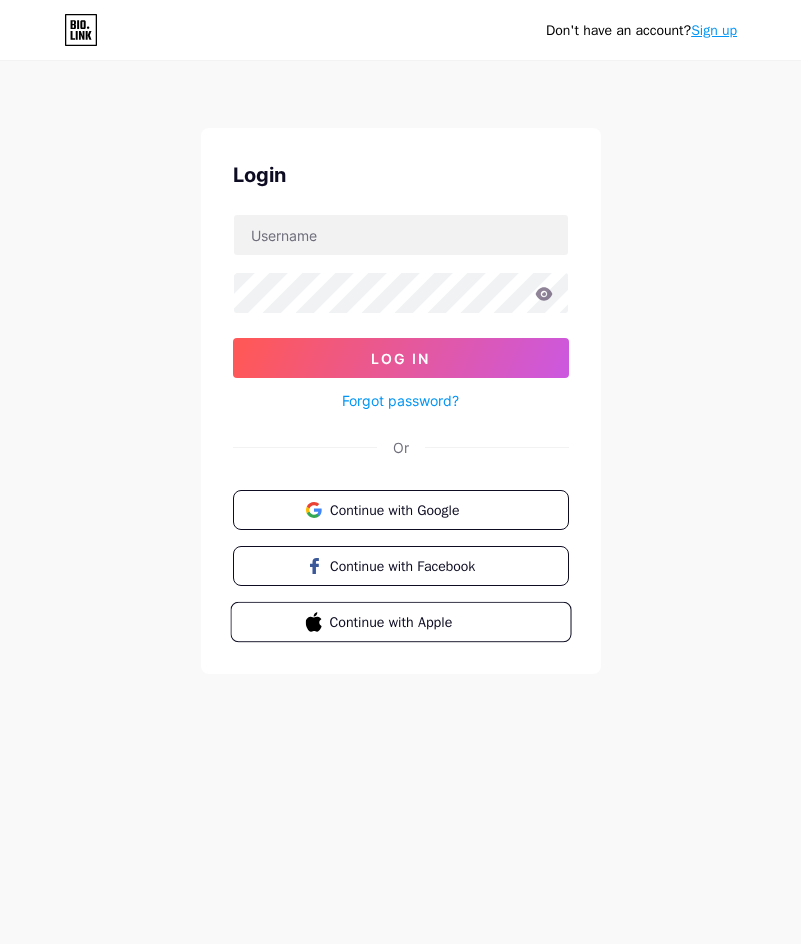 drag, startPoint x: 357, startPoint y: 688, endPoint x: 366, endPoint y: 637, distance: 51.78803 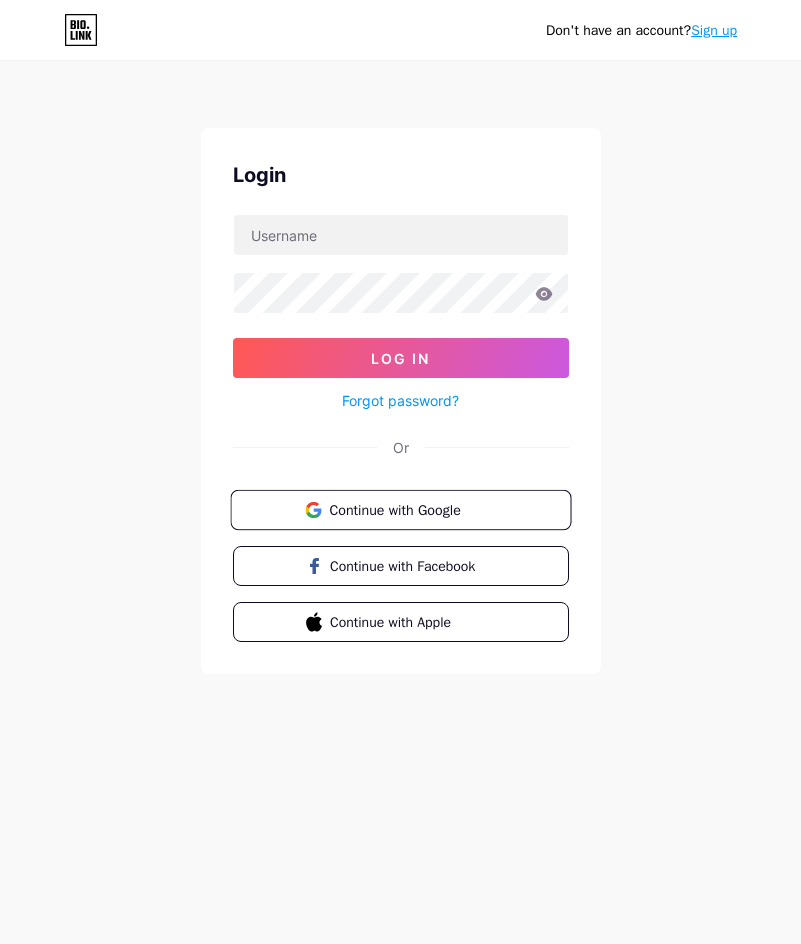 click on "Continue with Google" at bounding box center (412, 509) 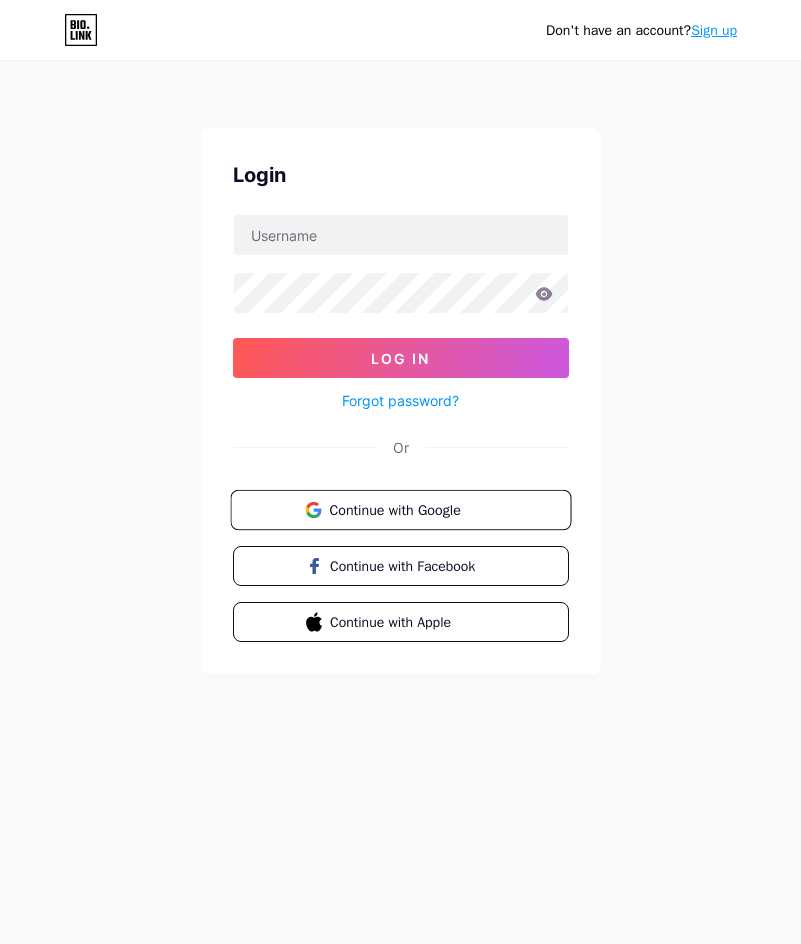 click on "Continue with Google" at bounding box center [400, 510] 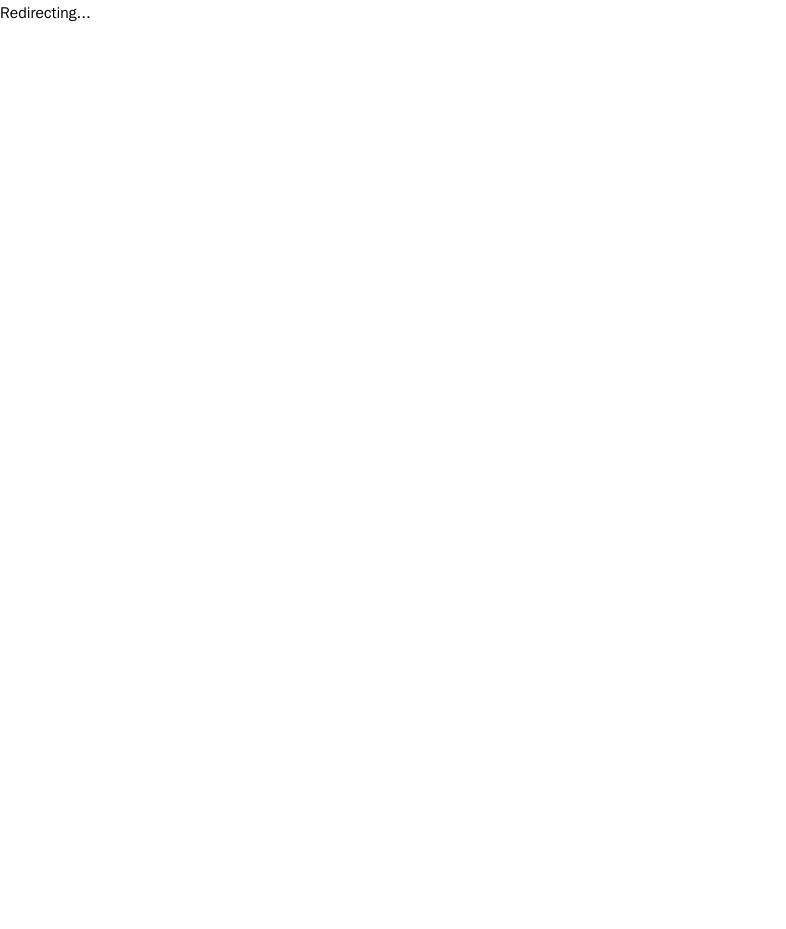 scroll, scrollTop: 0, scrollLeft: 0, axis: both 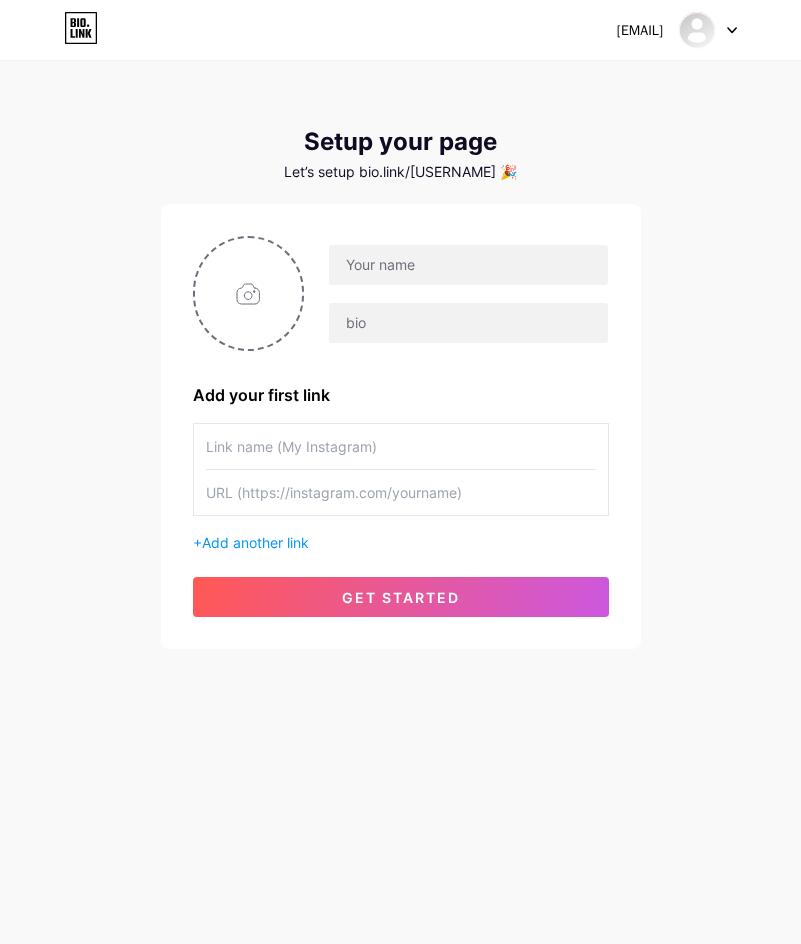 click on "[EMAIL]           Dashboard     Logout   Setup your page   Let’s setup bio.link/[USERNAME] 🎉                       Add your first link
+  Add another link     get started" at bounding box center [400, 356] 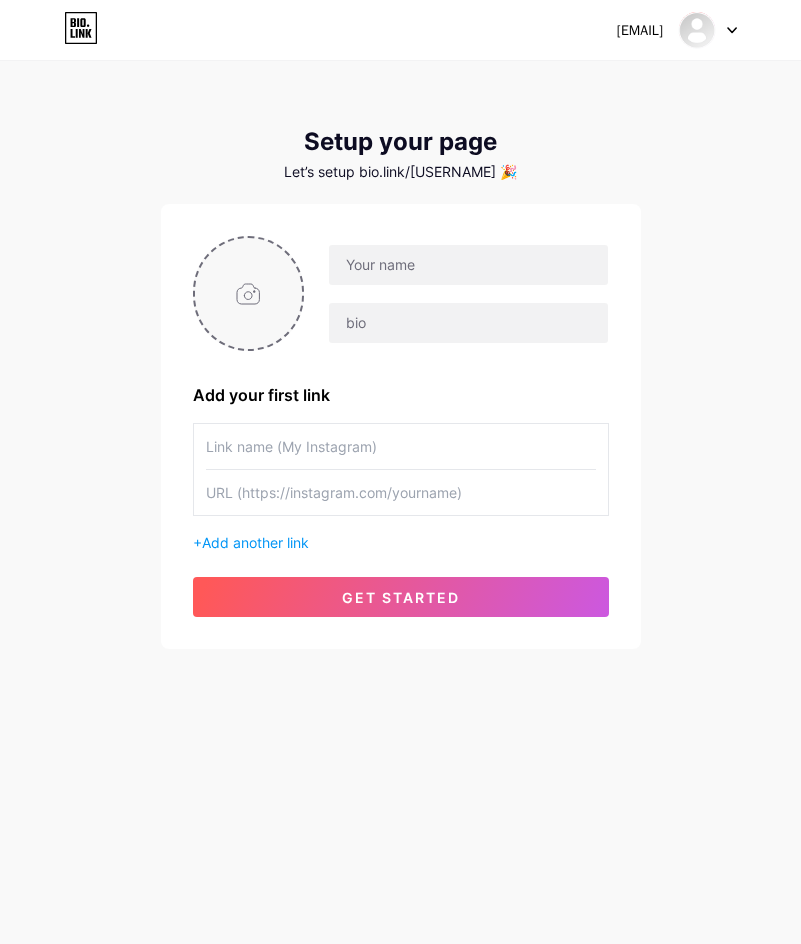 click at bounding box center (249, 293) 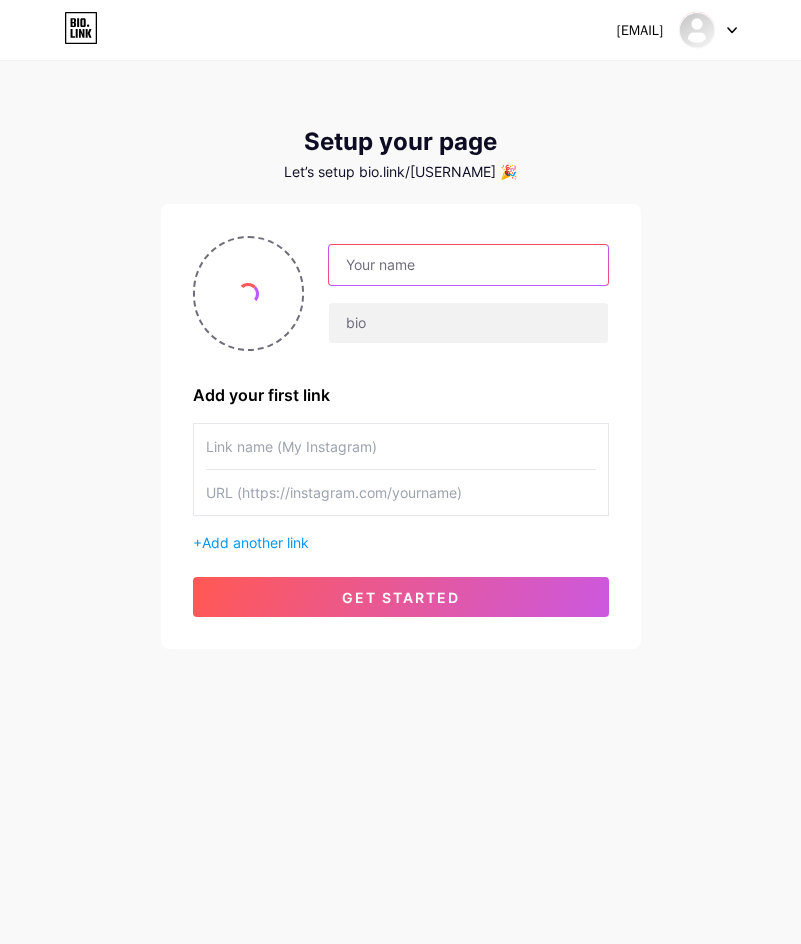 click at bounding box center [468, 265] 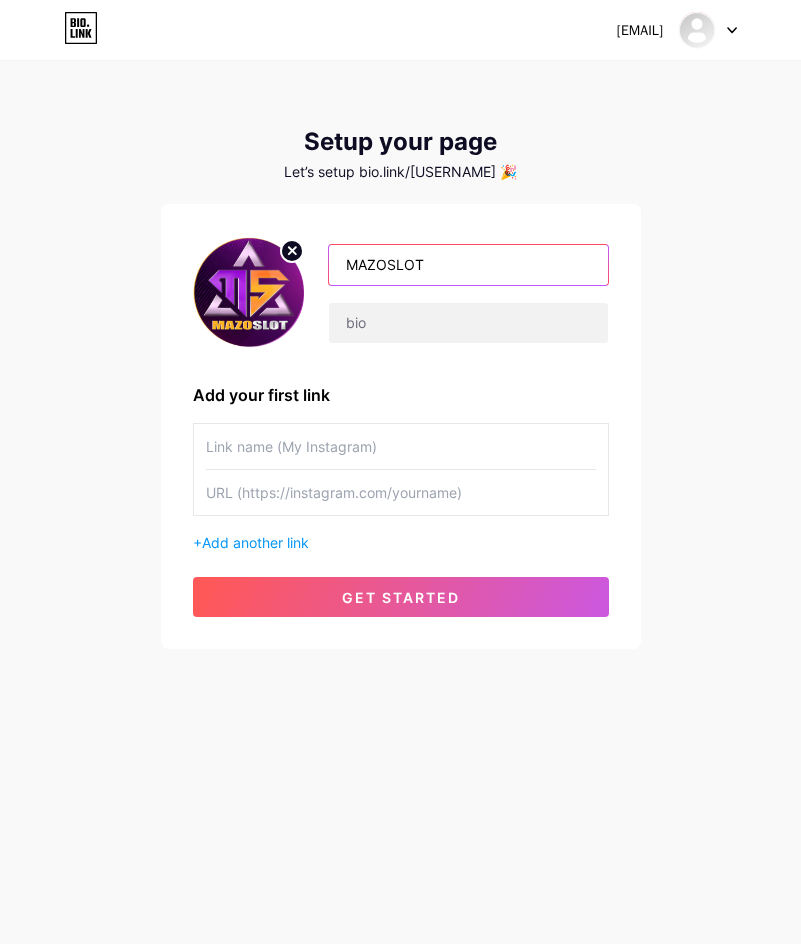 type on "MAZOSLOT" 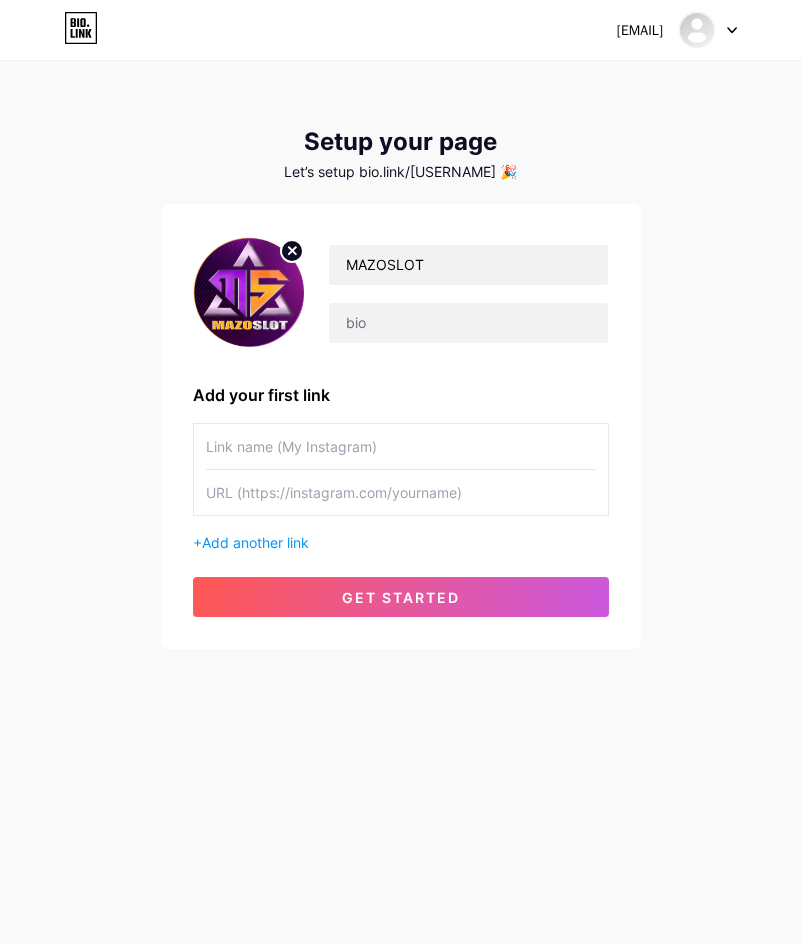 click on "Add your first link" at bounding box center (401, 395) 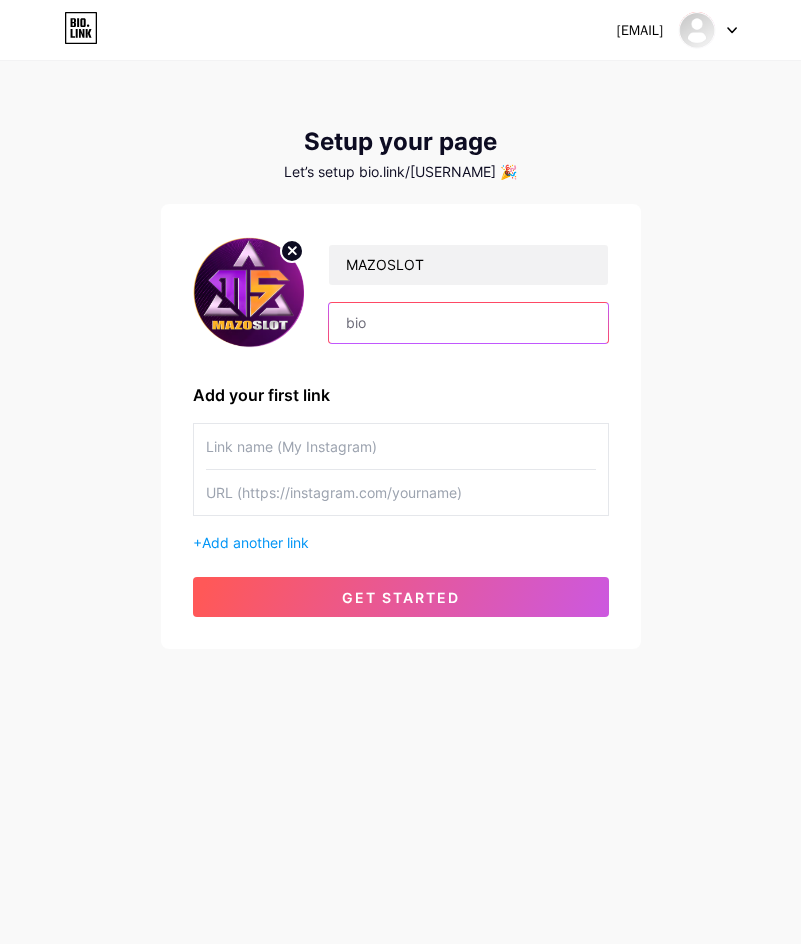 click at bounding box center (468, 323) 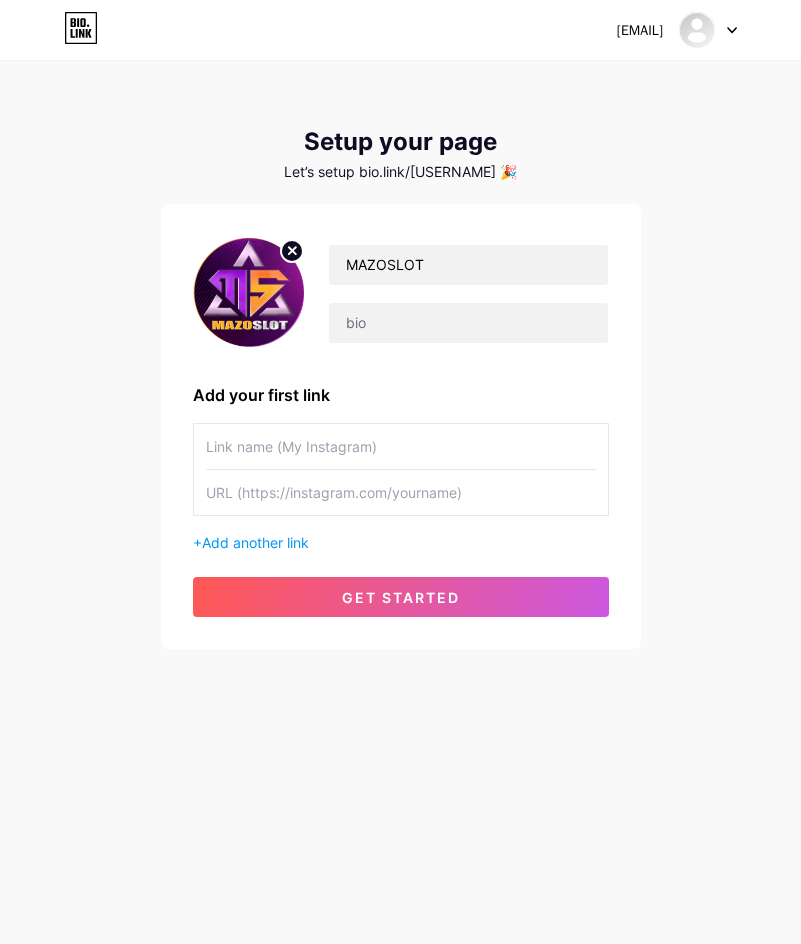 click on "MAZOSLOT         Add your first link
+  Add another link     get started" at bounding box center [401, 426] 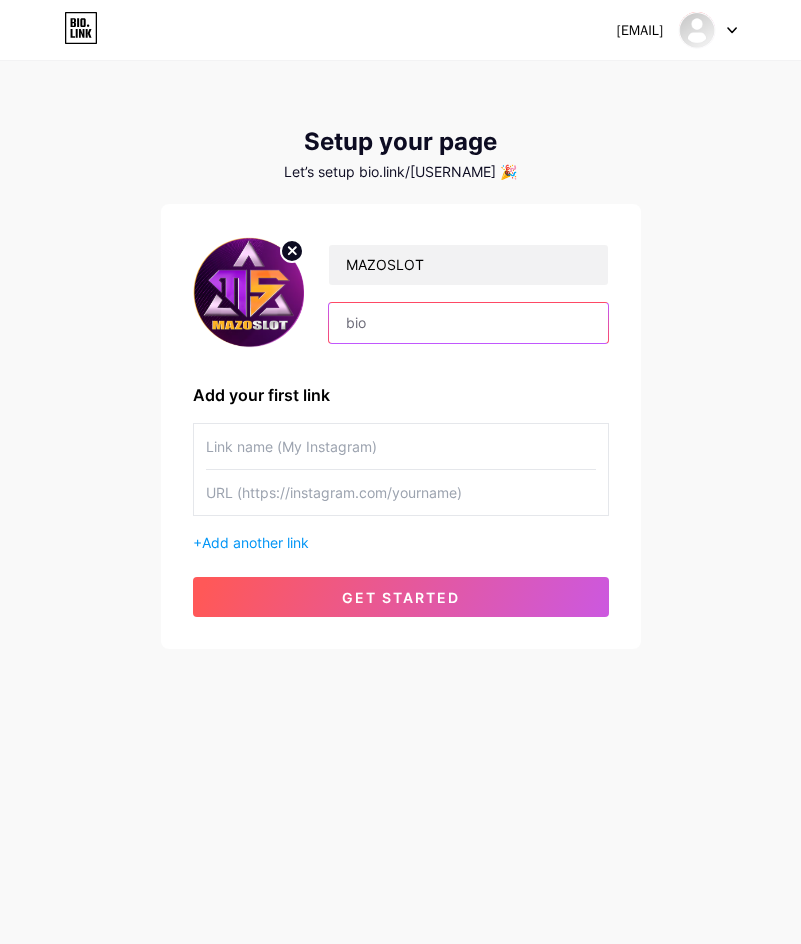 click at bounding box center (468, 323) 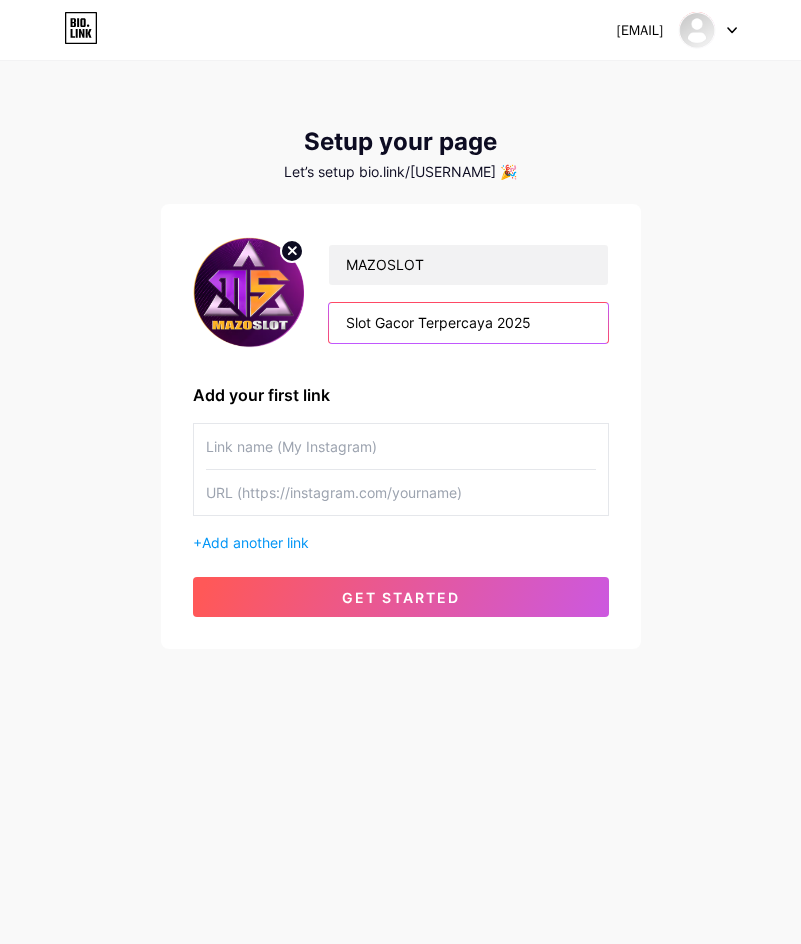 type on "Slot Gacor Terpercaya 2025" 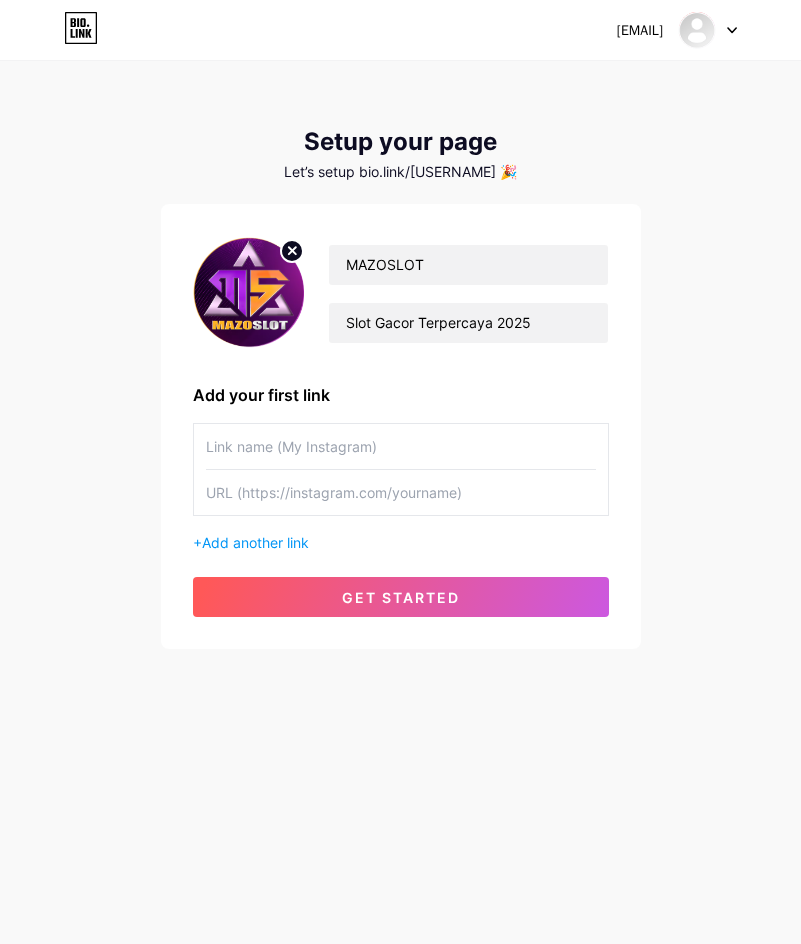 click at bounding box center (401, 446) 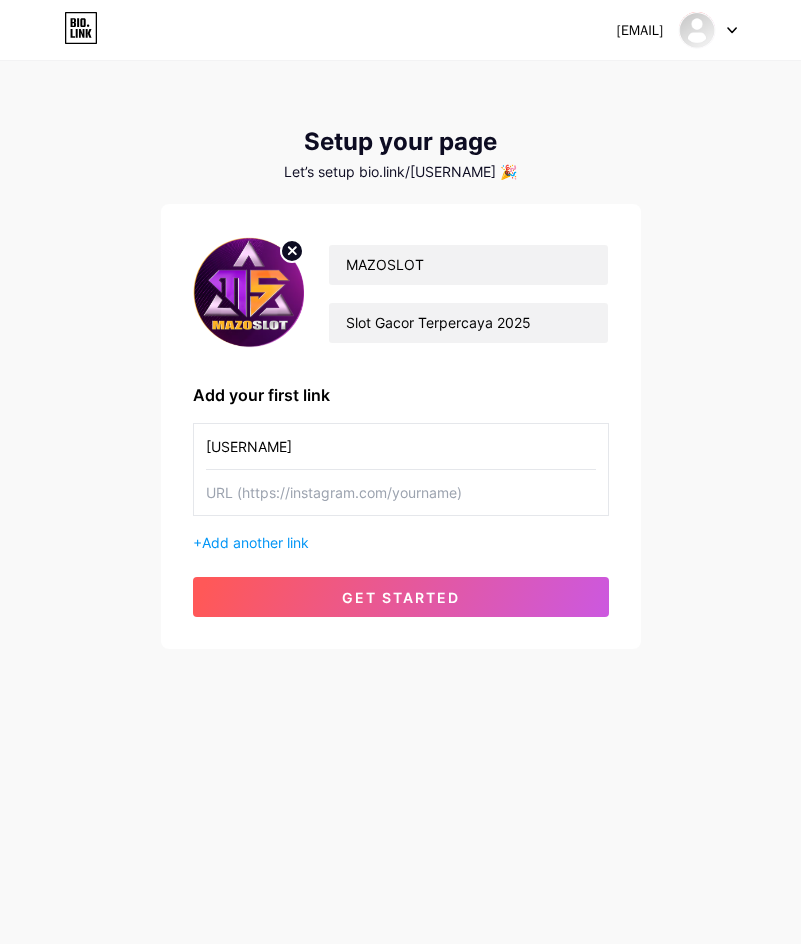 type on "[USERNAME]" 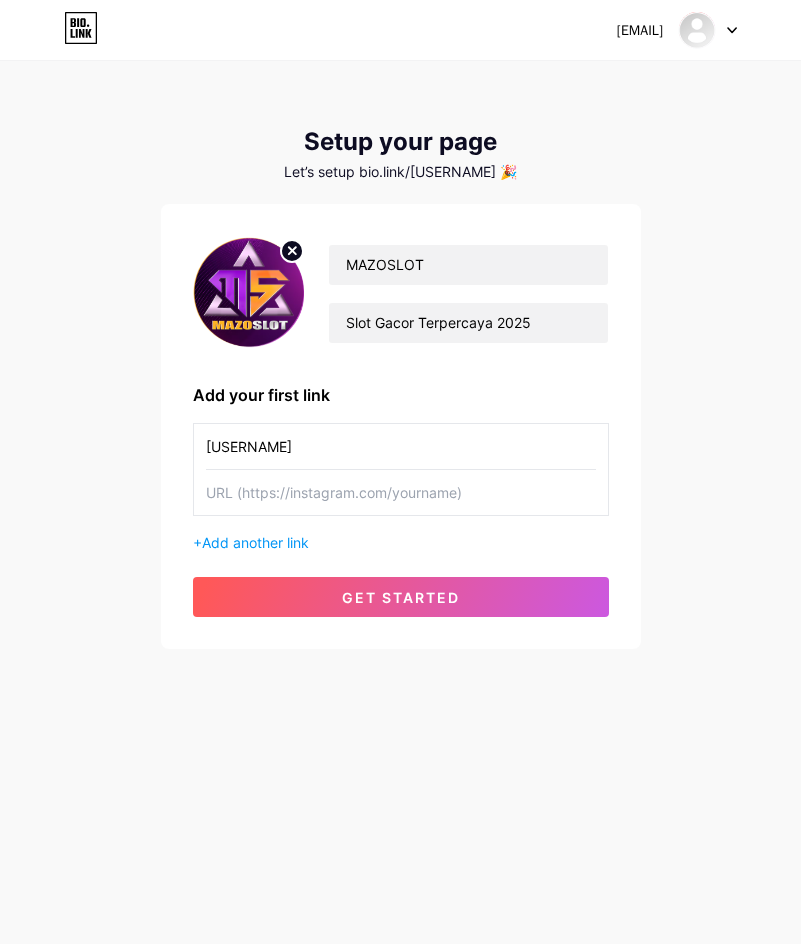 click at bounding box center (401, 492) 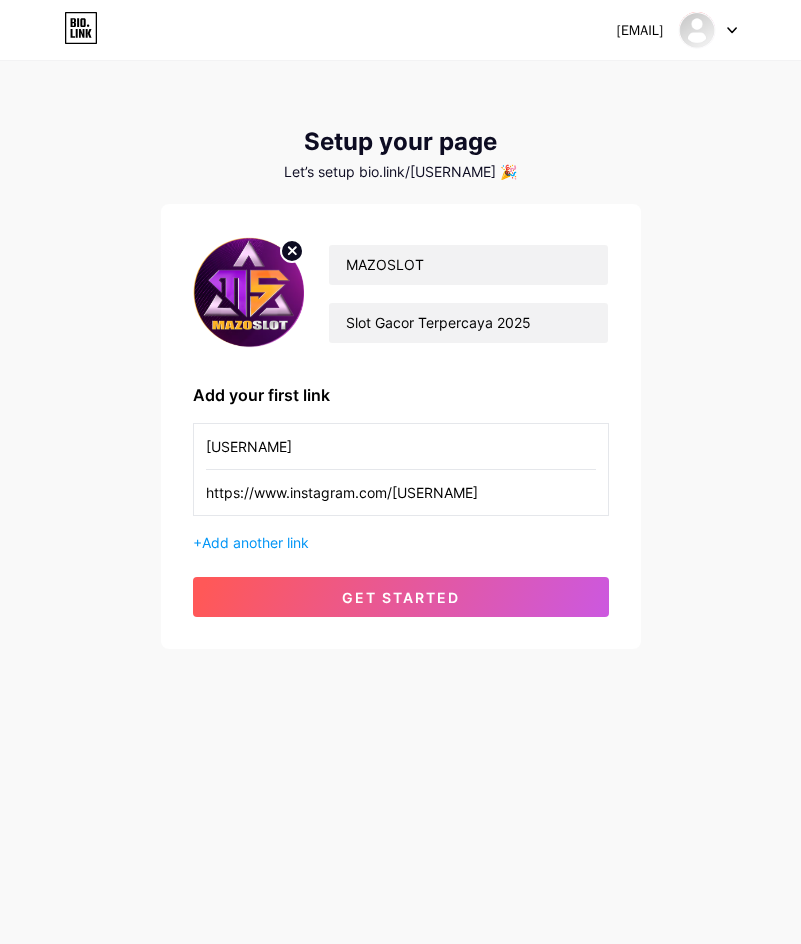type on "https://www.instagram.com/[USERNAME]" 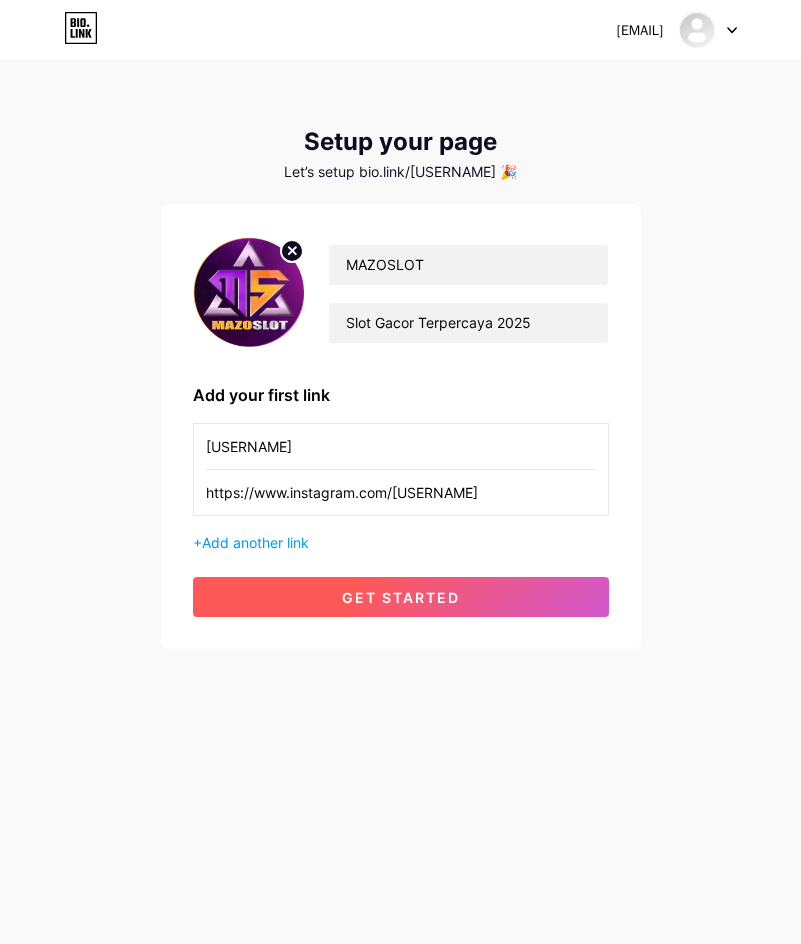click on "get started" at bounding box center (401, 597) 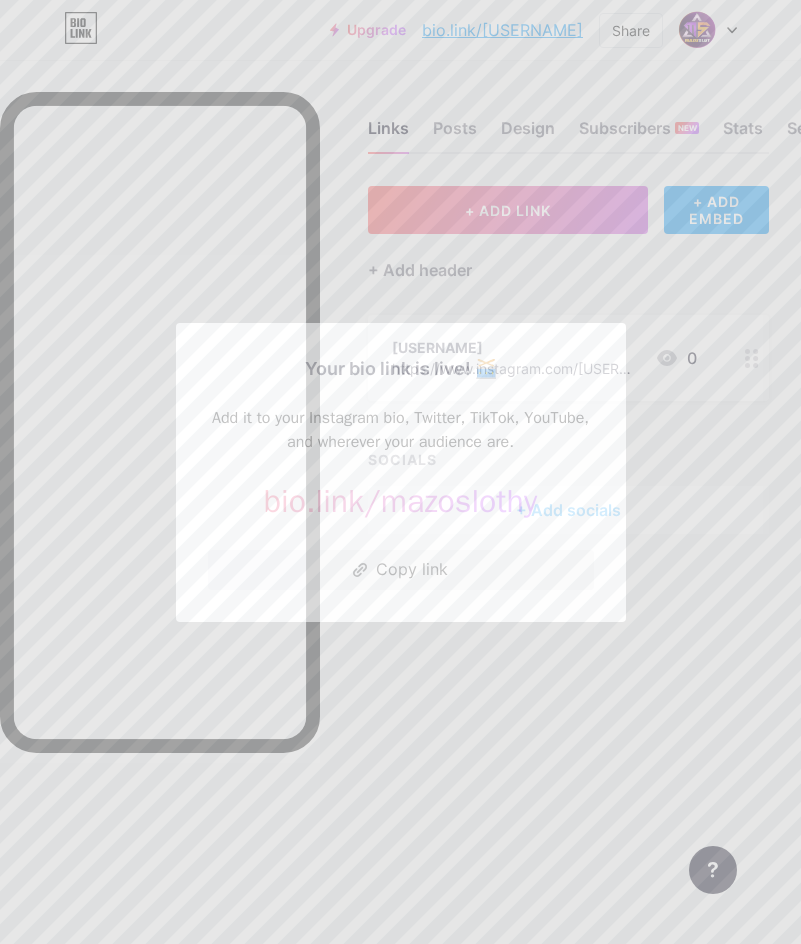 click on "Your bio link is live! 🥁
Add it to your Instagram bio, Twitter, TikTok, YouTube, and wherever your audience are.
bio.link/ [USERNAME]   https://bio.link/[USERNAME]      Copy link" at bounding box center [401, 472] 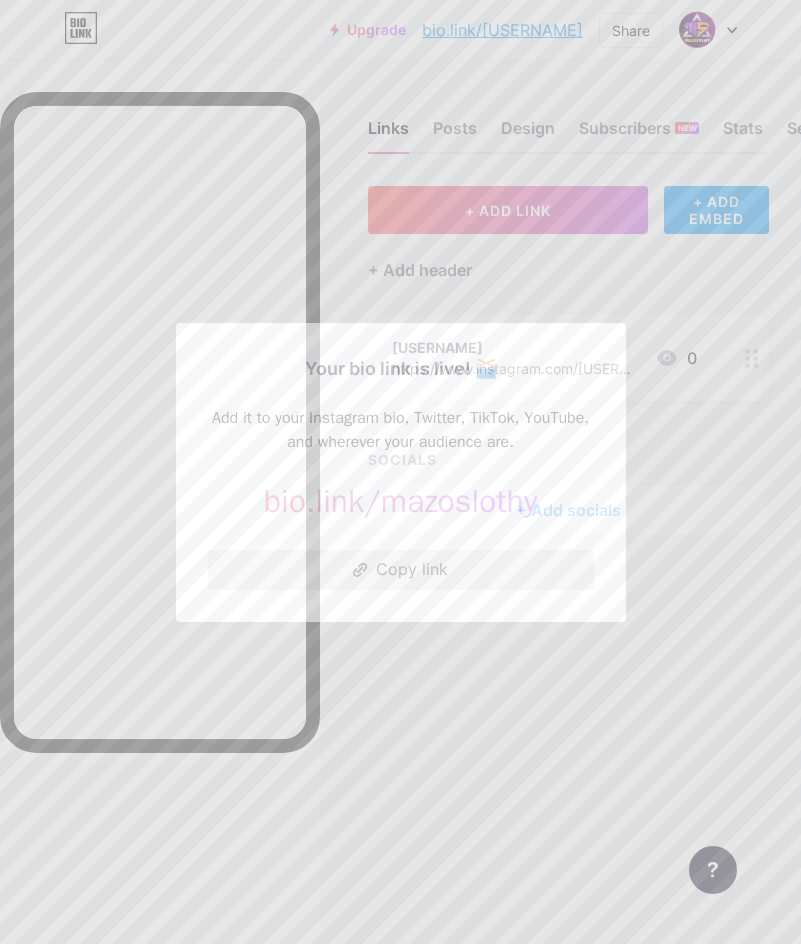 click on "Copy link" at bounding box center (401, 570) 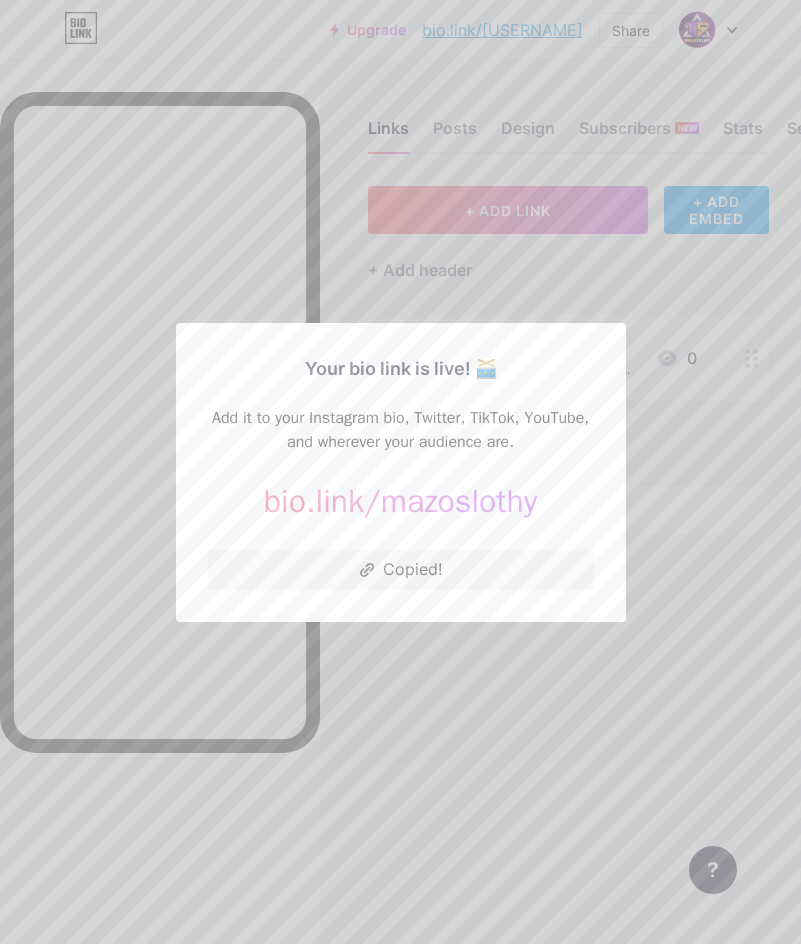 click at bounding box center (400, 472) 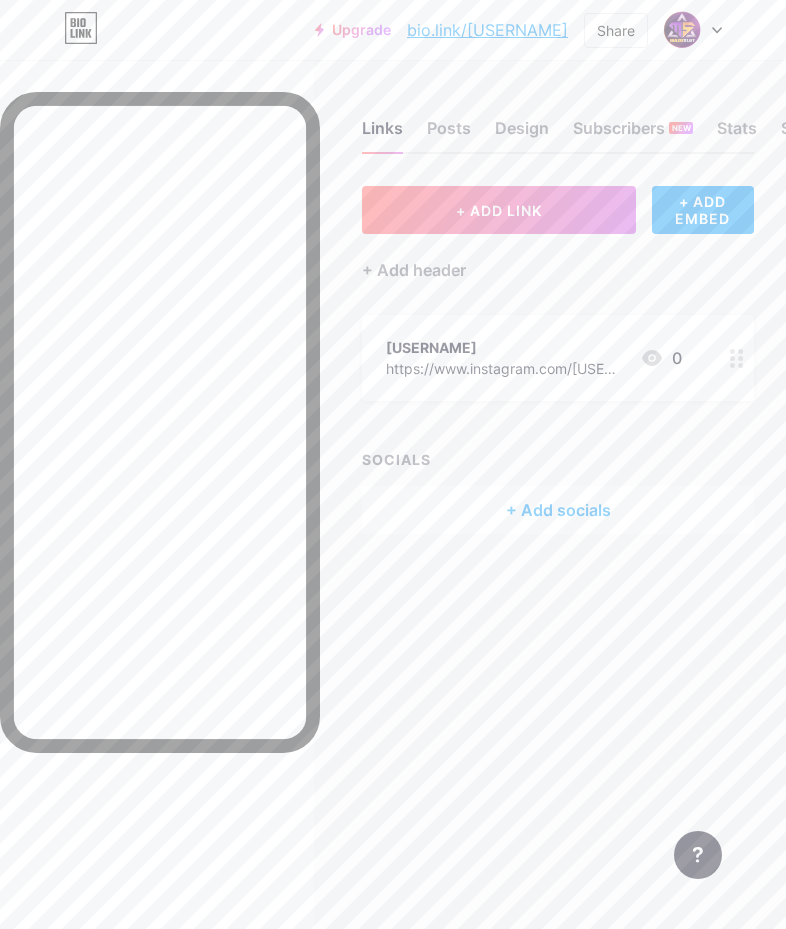 drag, startPoint x: 728, startPoint y: 31, endPoint x: 717, endPoint y: 32, distance: 11.045361 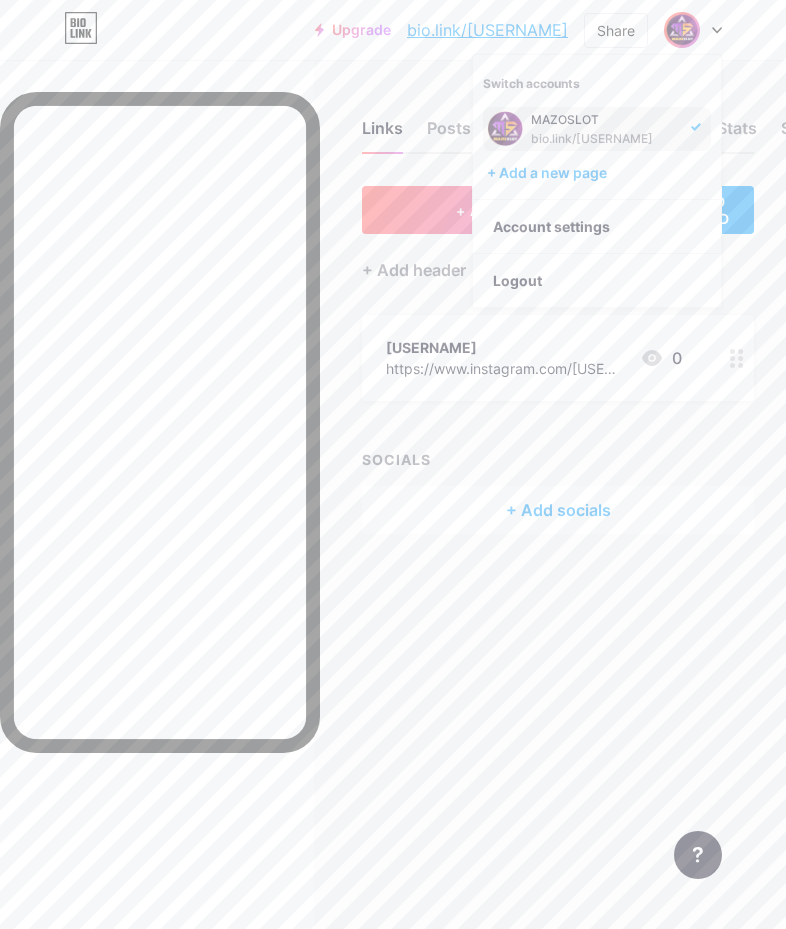 click on "MAZOSLOT" at bounding box center (605, 120) 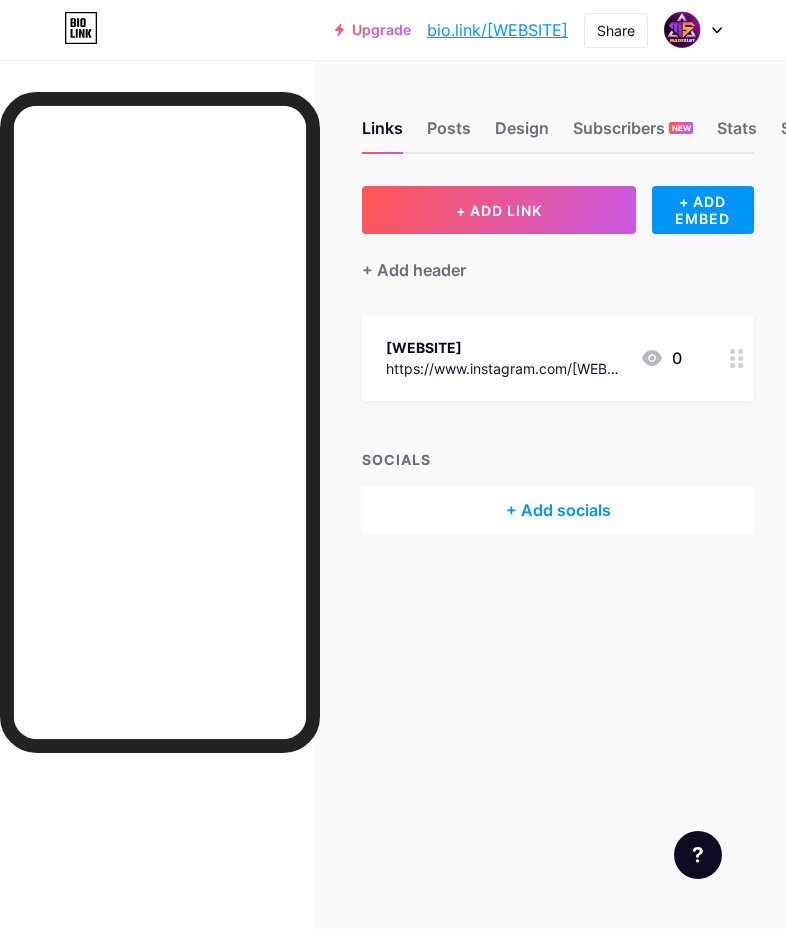 scroll, scrollTop: 0, scrollLeft: 0, axis: both 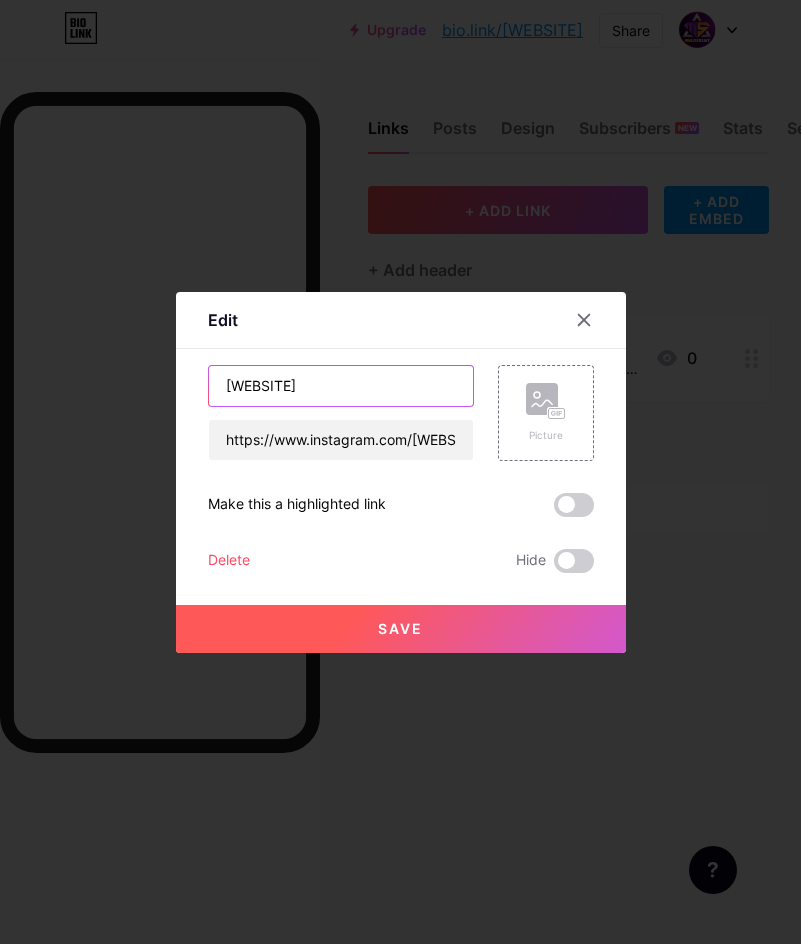 click on "[USERNAME]" at bounding box center [341, 386] 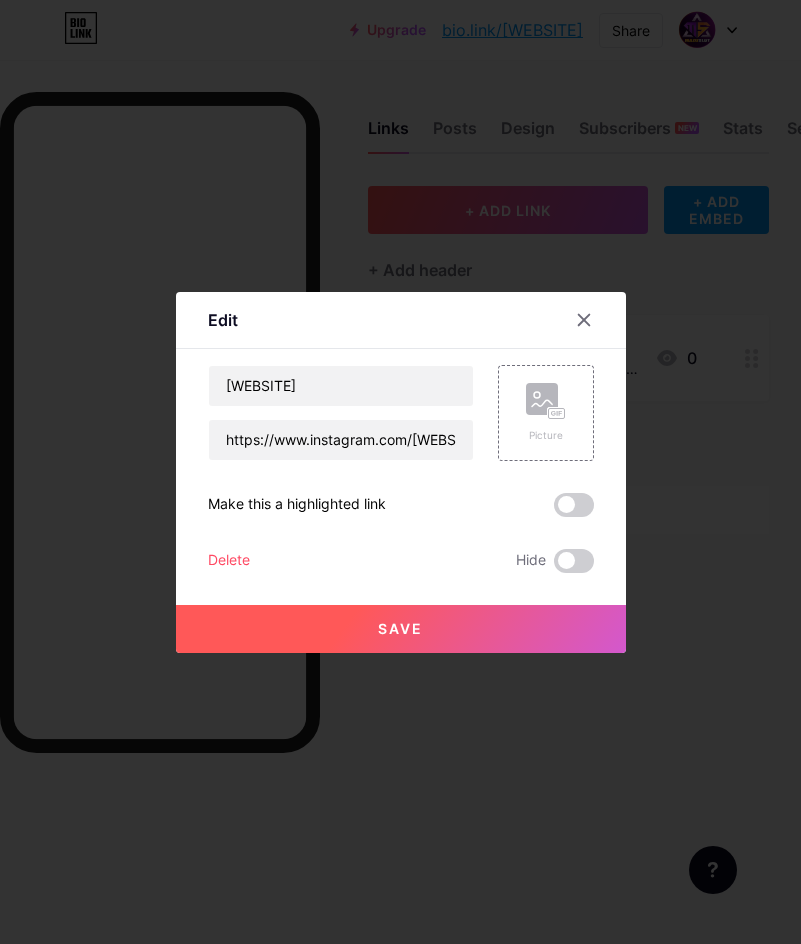click at bounding box center (400, 472) 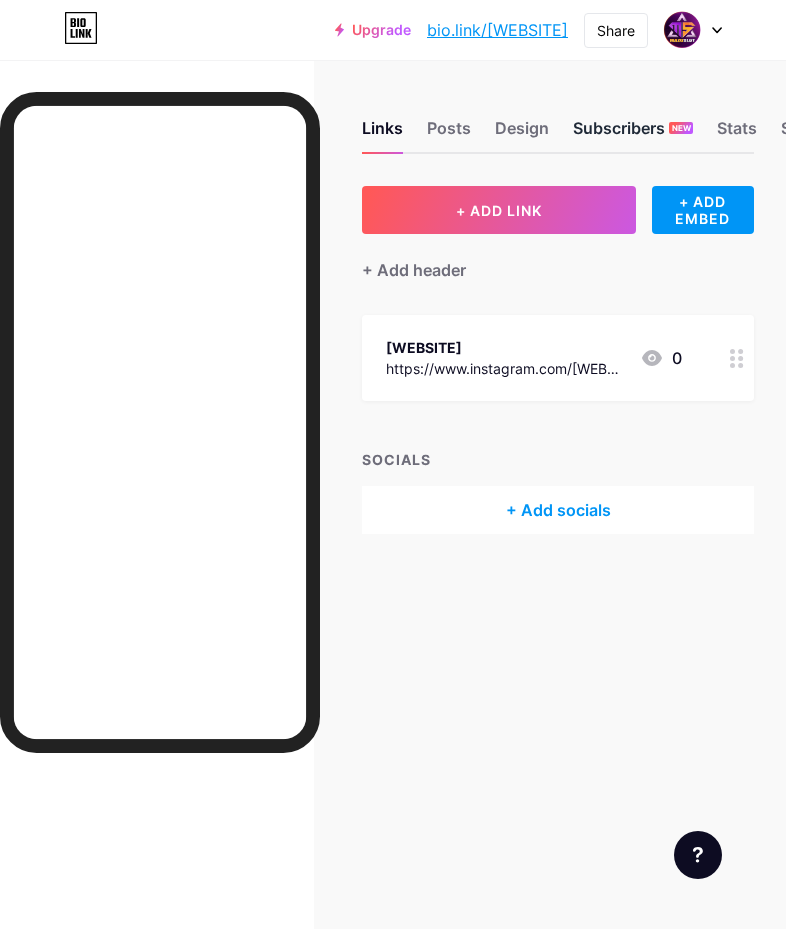 click on "Subscribers
NEW" at bounding box center (633, 134) 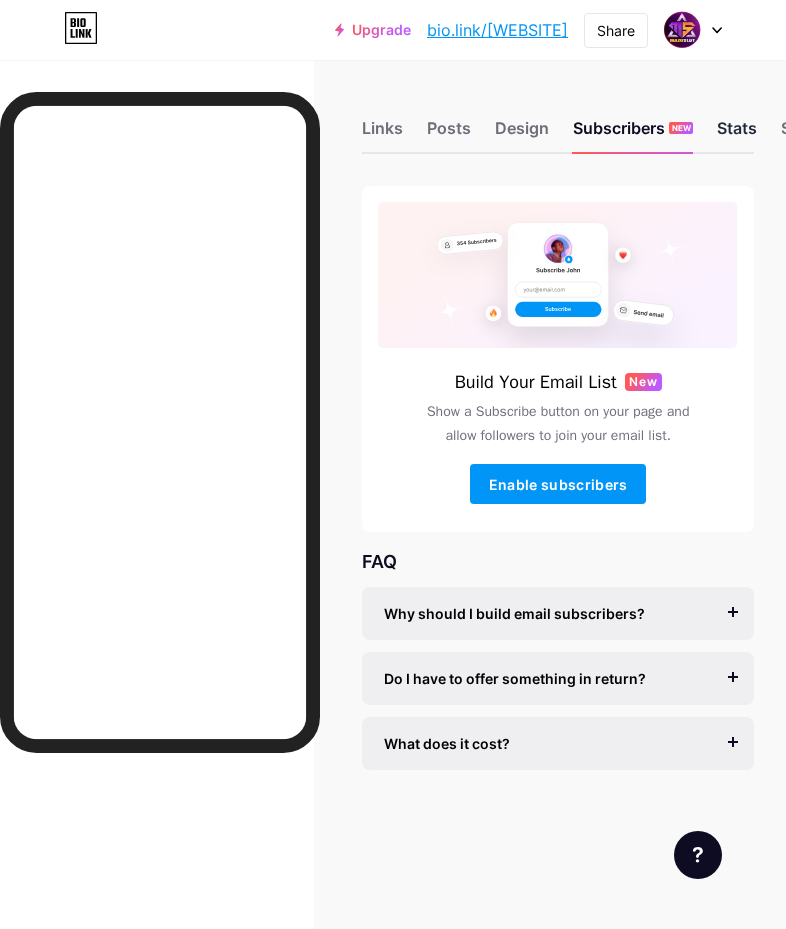 click on "Stats" at bounding box center [737, 134] 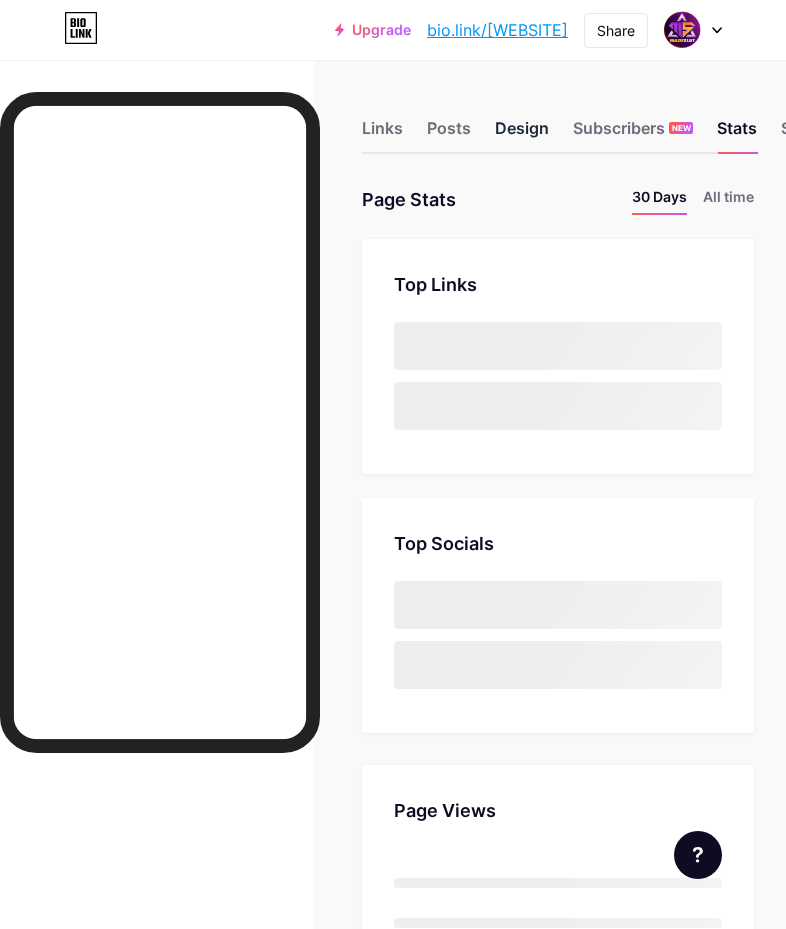 click on "Design" at bounding box center (522, 134) 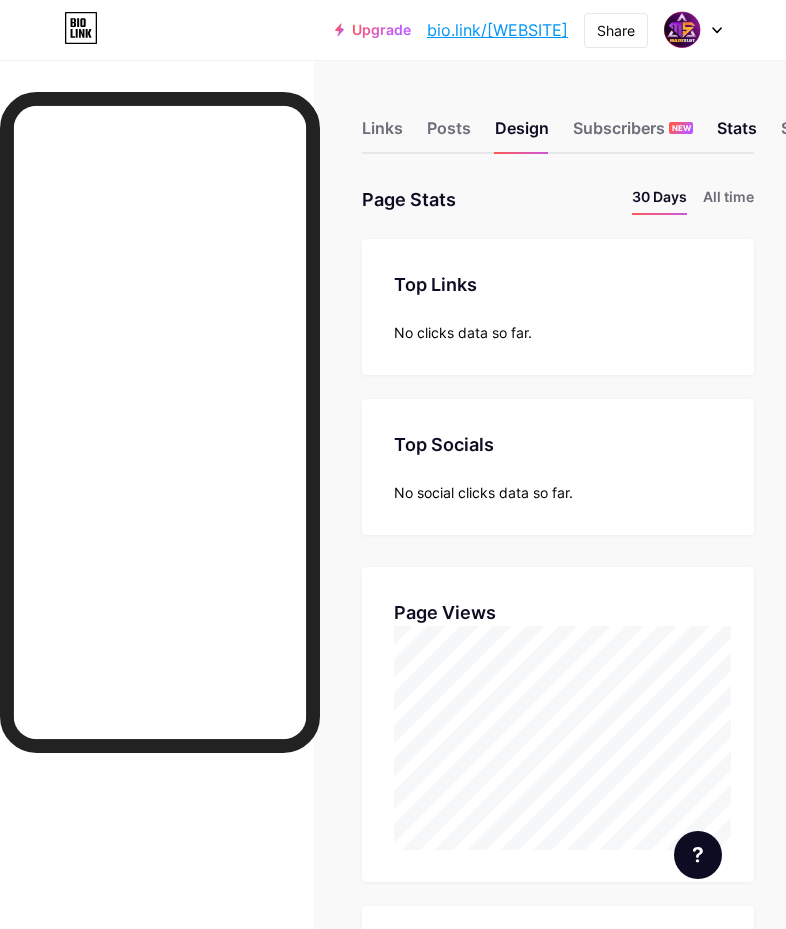 scroll, scrollTop: 0, scrollLeft: 0, axis: both 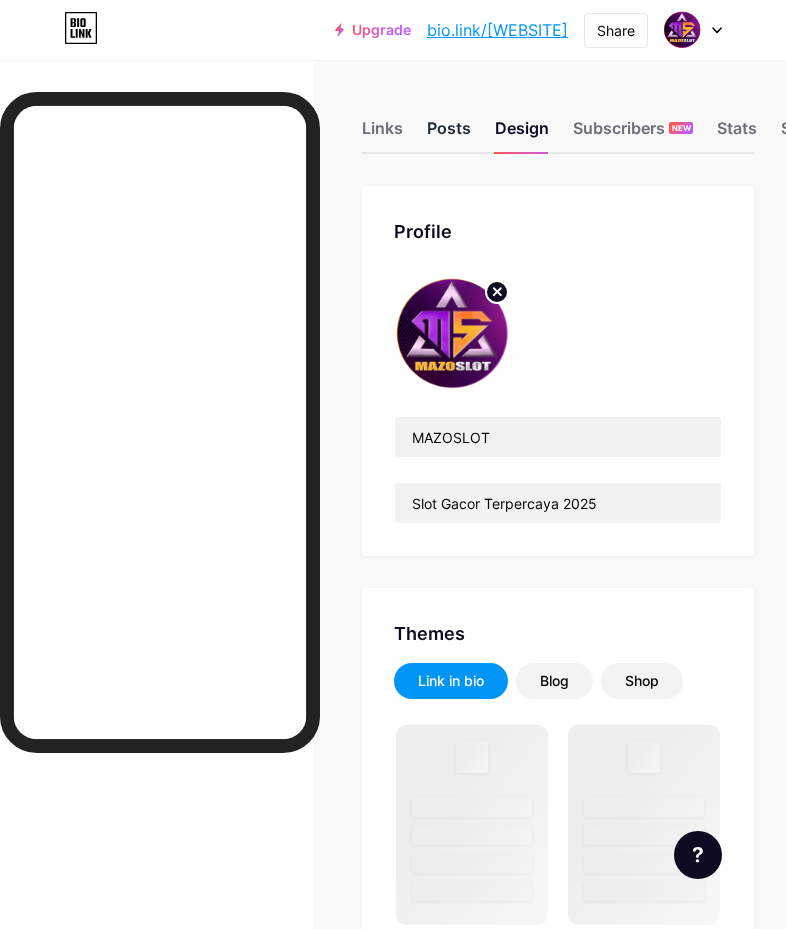 click on "Posts" at bounding box center [449, 134] 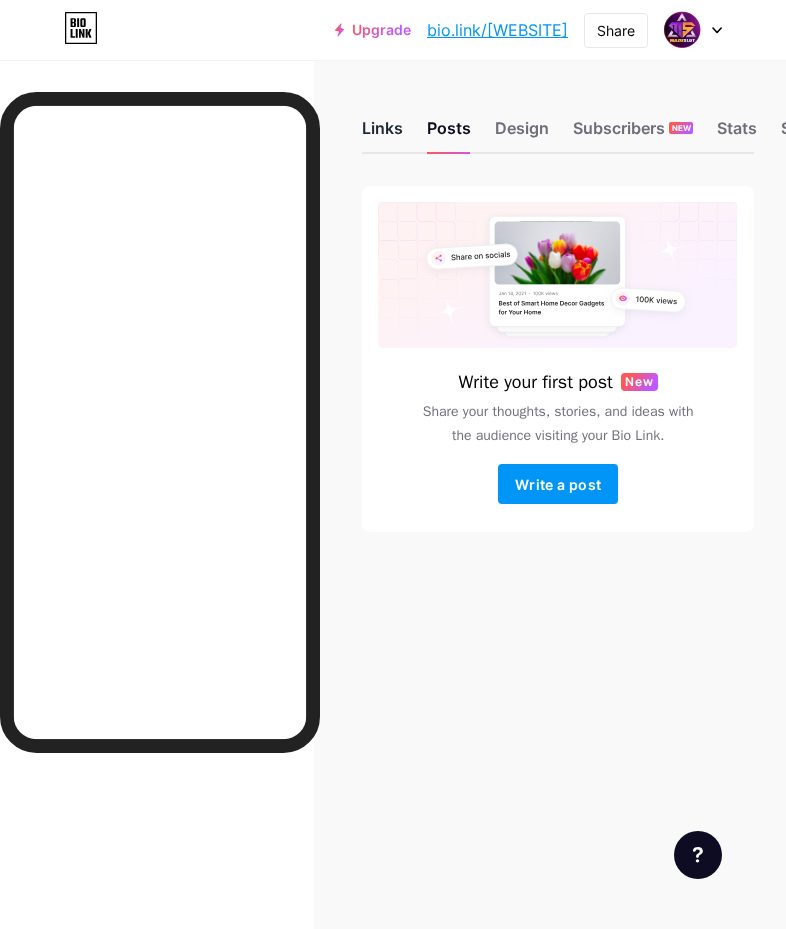 click on "Links" at bounding box center (382, 134) 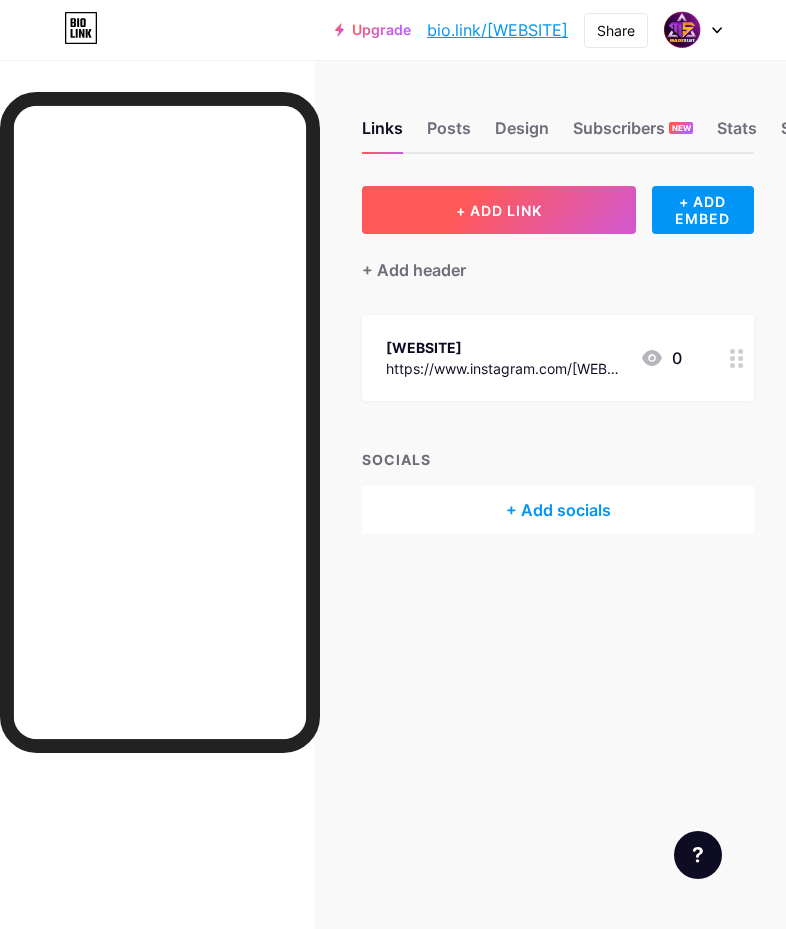 click on "+ ADD LINK" at bounding box center [499, 210] 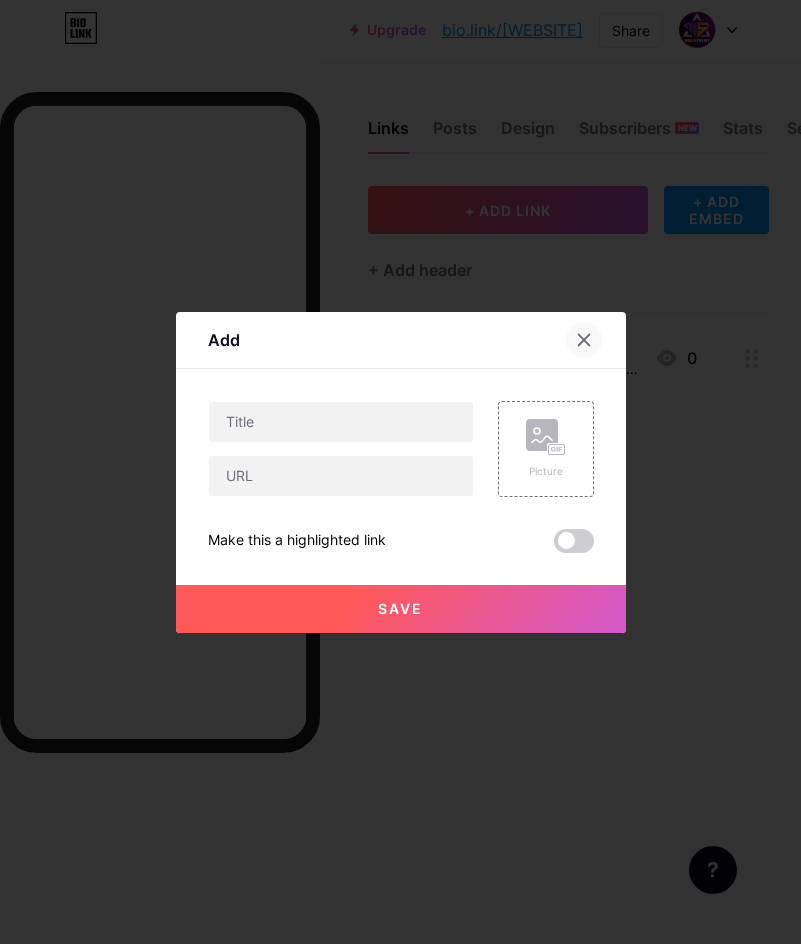 click 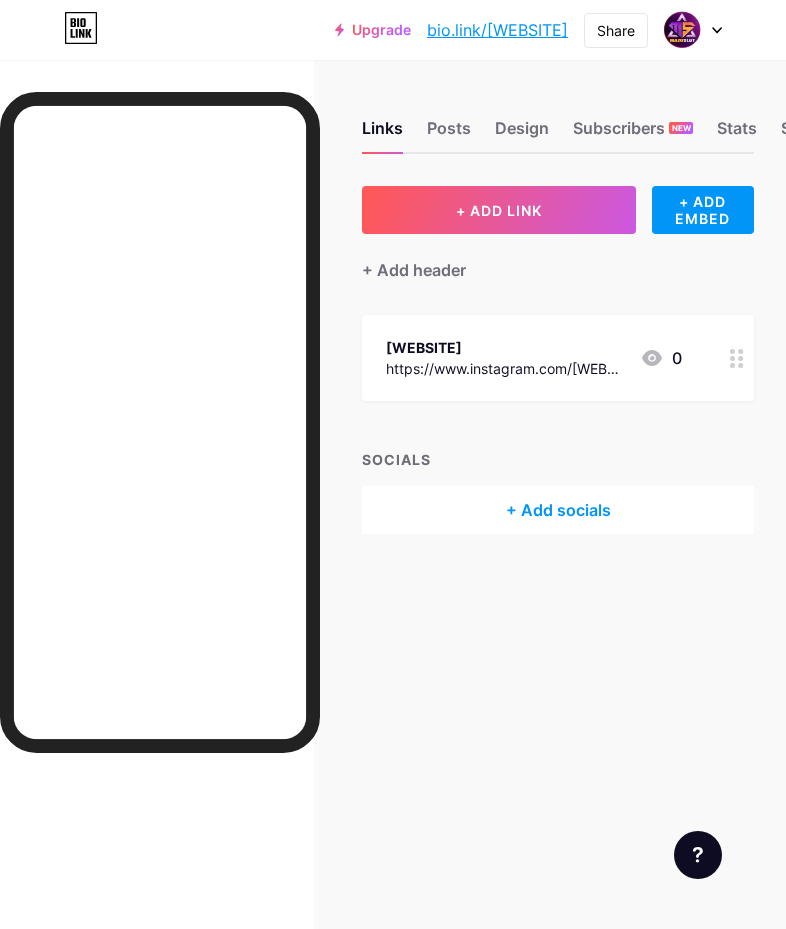 click 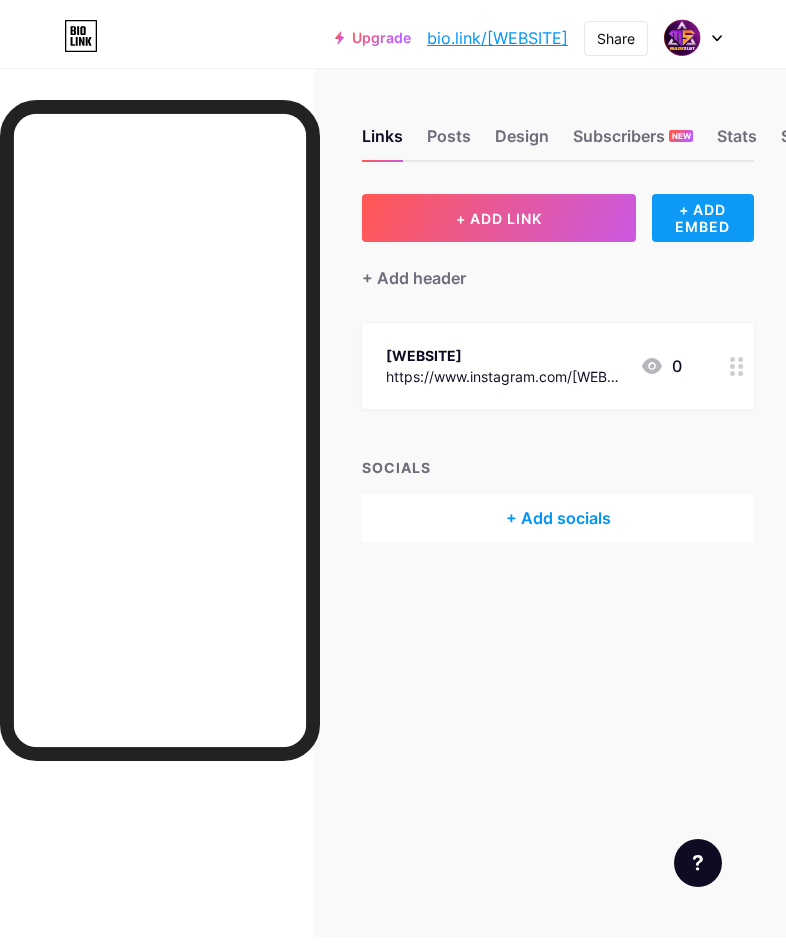 scroll, scrollTop: 0, scrollLeft: 0, axis: both 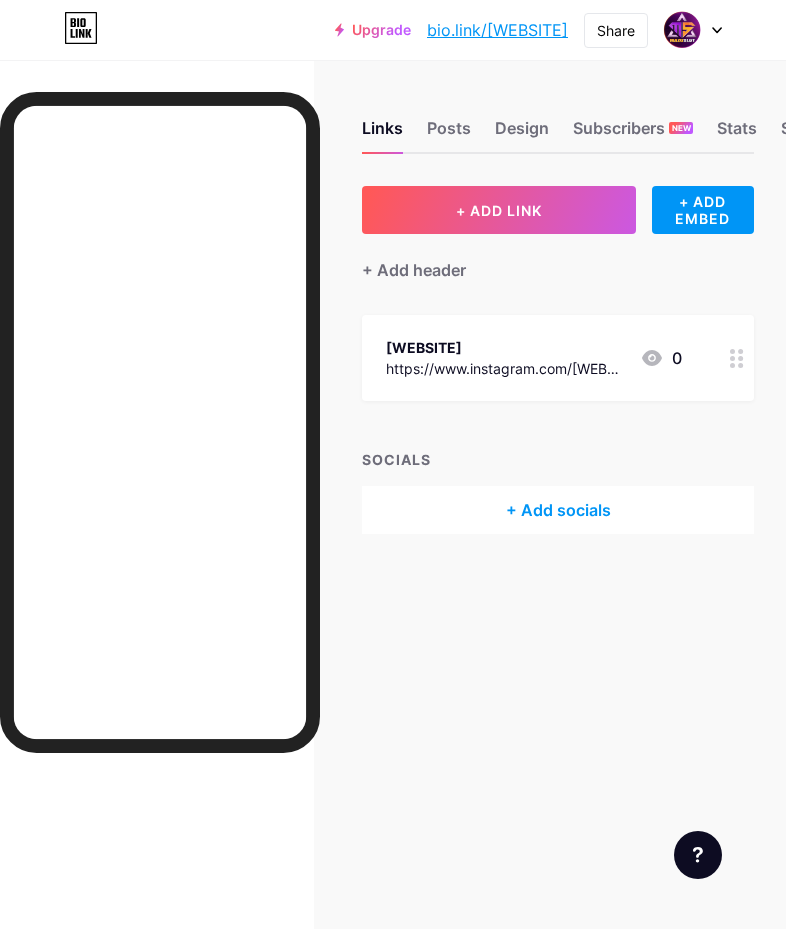 click 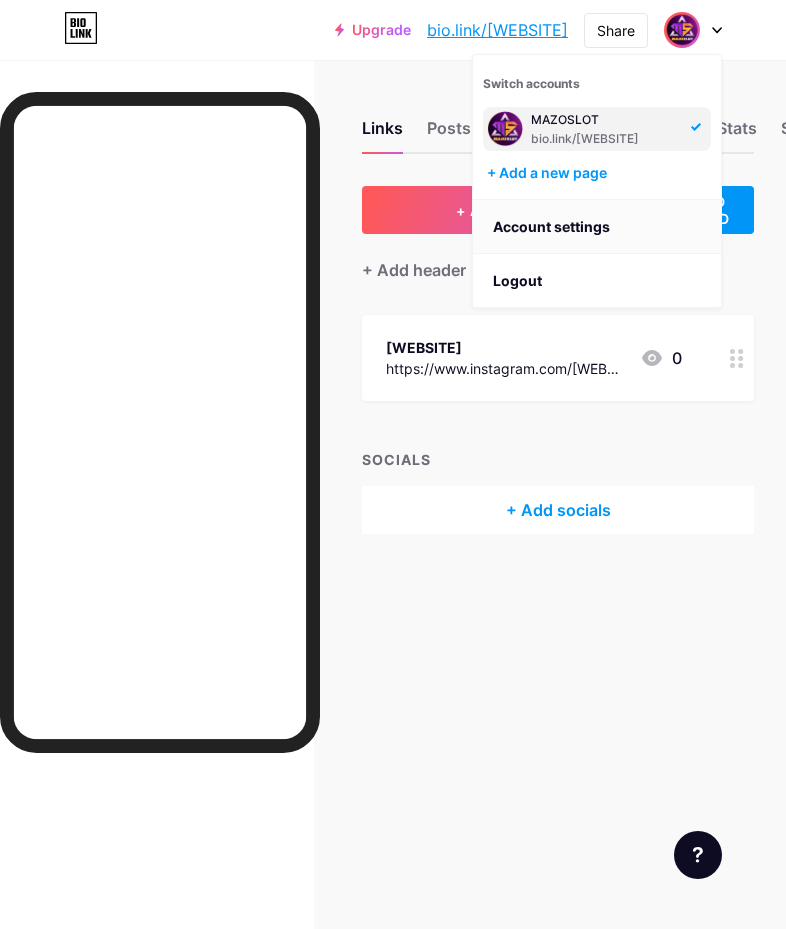 click on "Account settings" at bounding box center (597, 227) 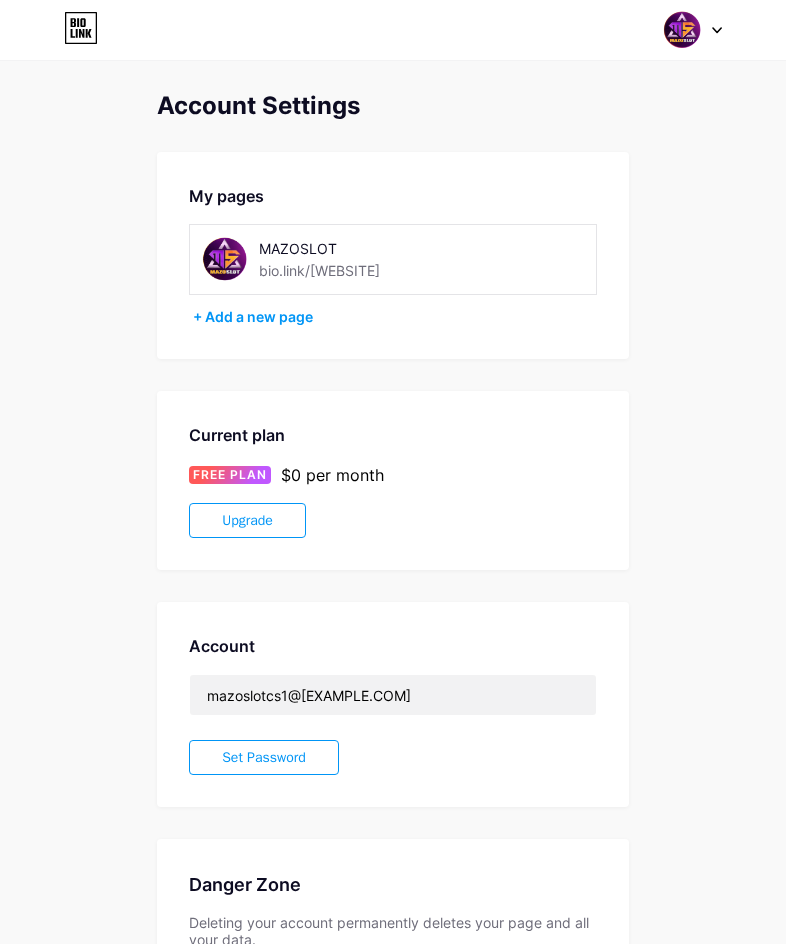 click on "MAZOSLOT   bio.link/mazoslothy" at bounding box center (357, 259) 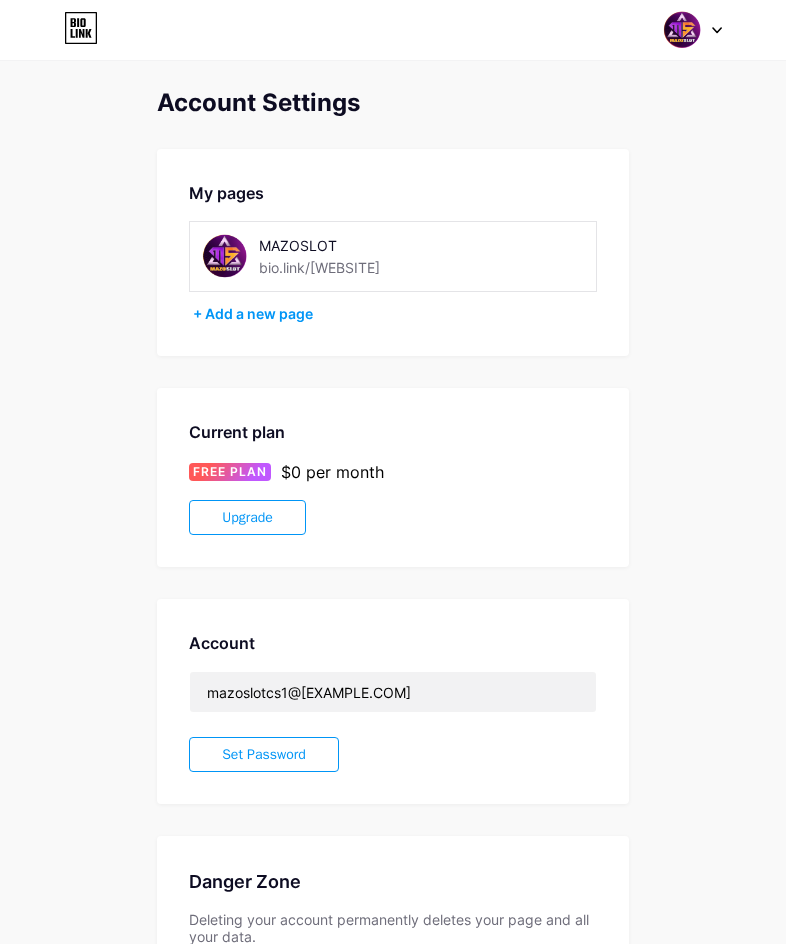 scroll, scrollTop: 0, scrollLeft: 0, axis: both 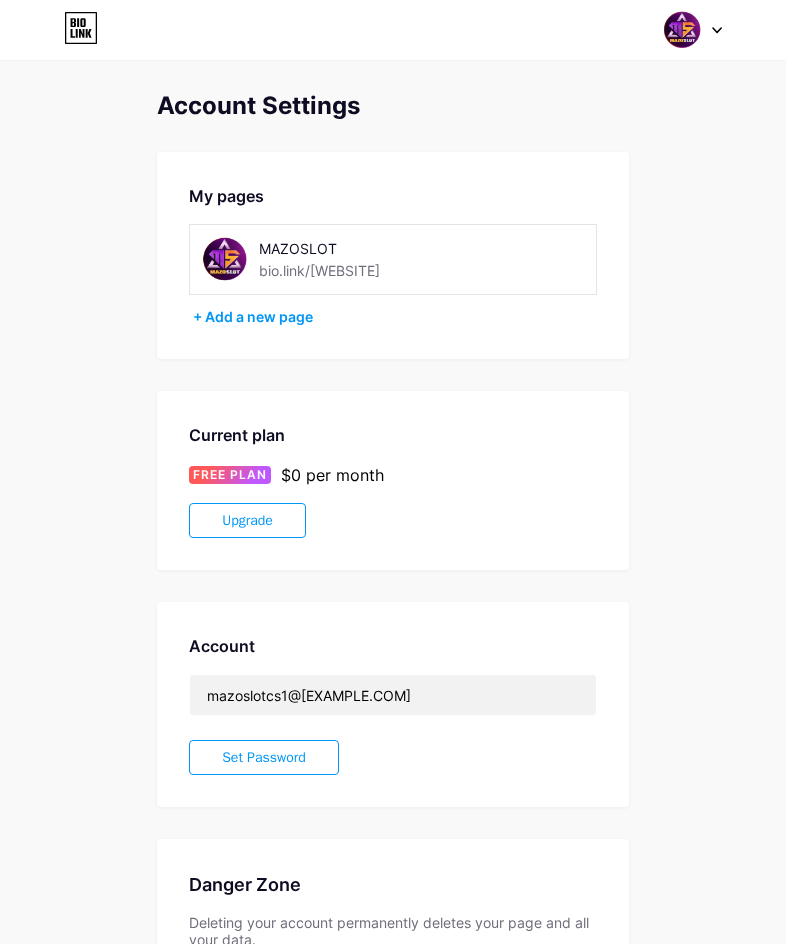 click on "bio.link/[USERNAME]" at bounding box center (319, 270) 